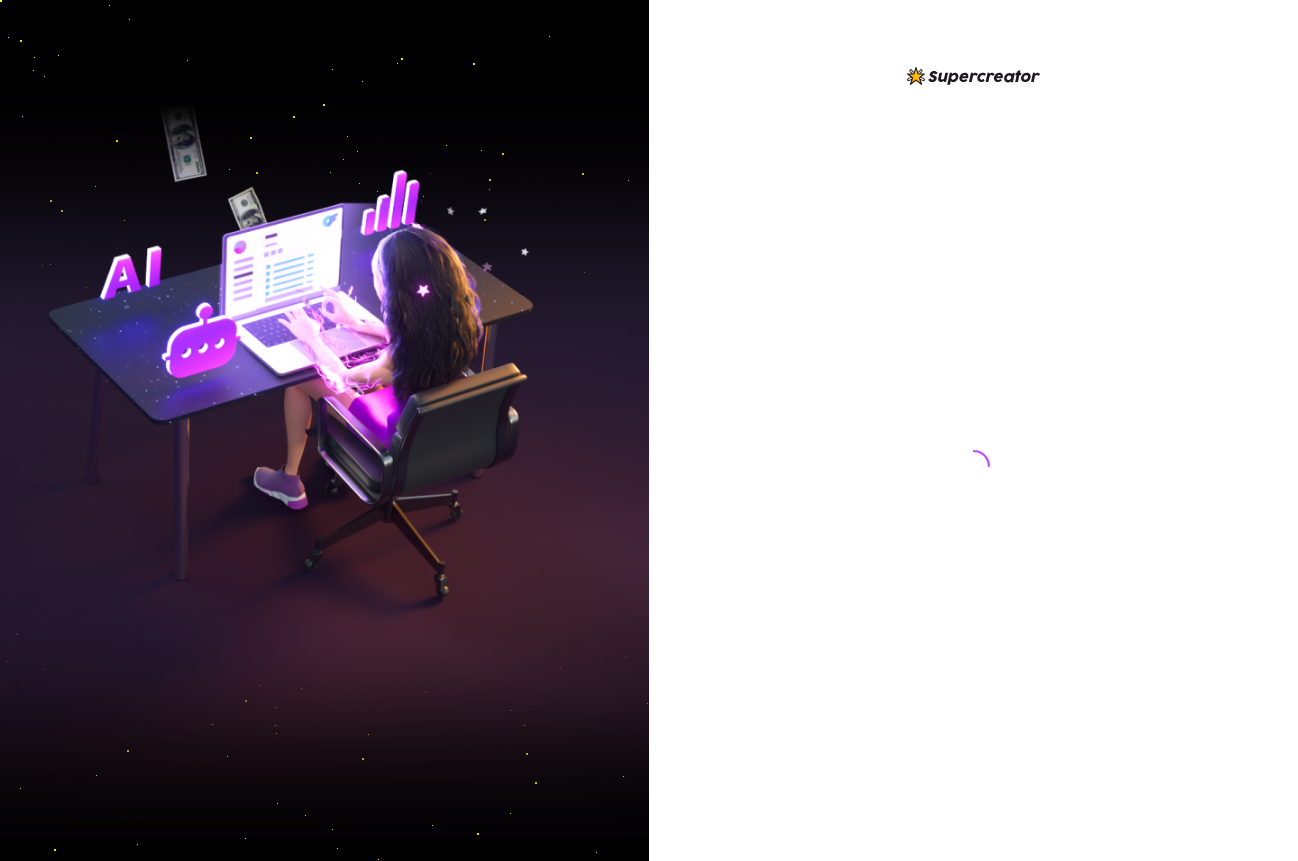 scroll, scrollTop: 0, scrollLeft: 0, axis: both 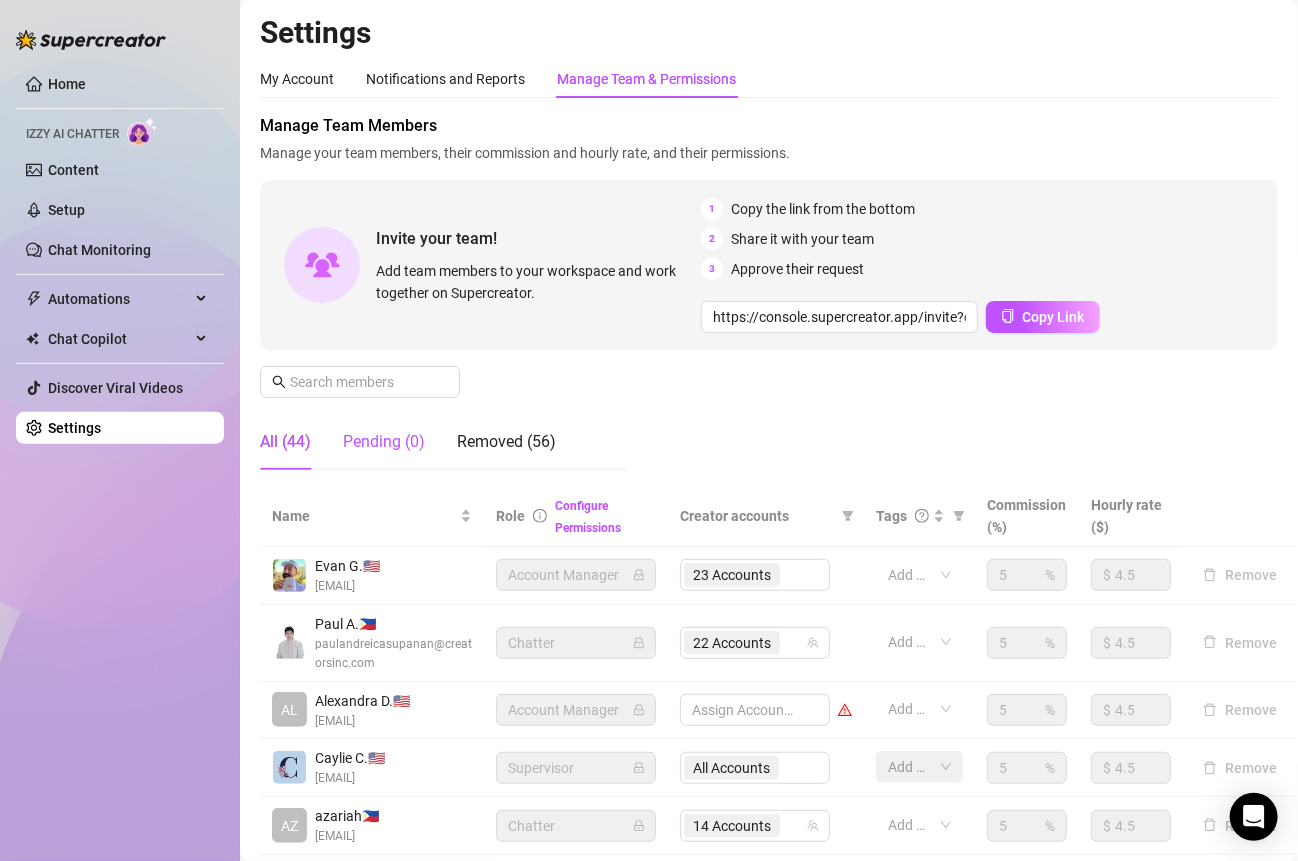 click on "Pending (0)" at bounding box center (384, 442) 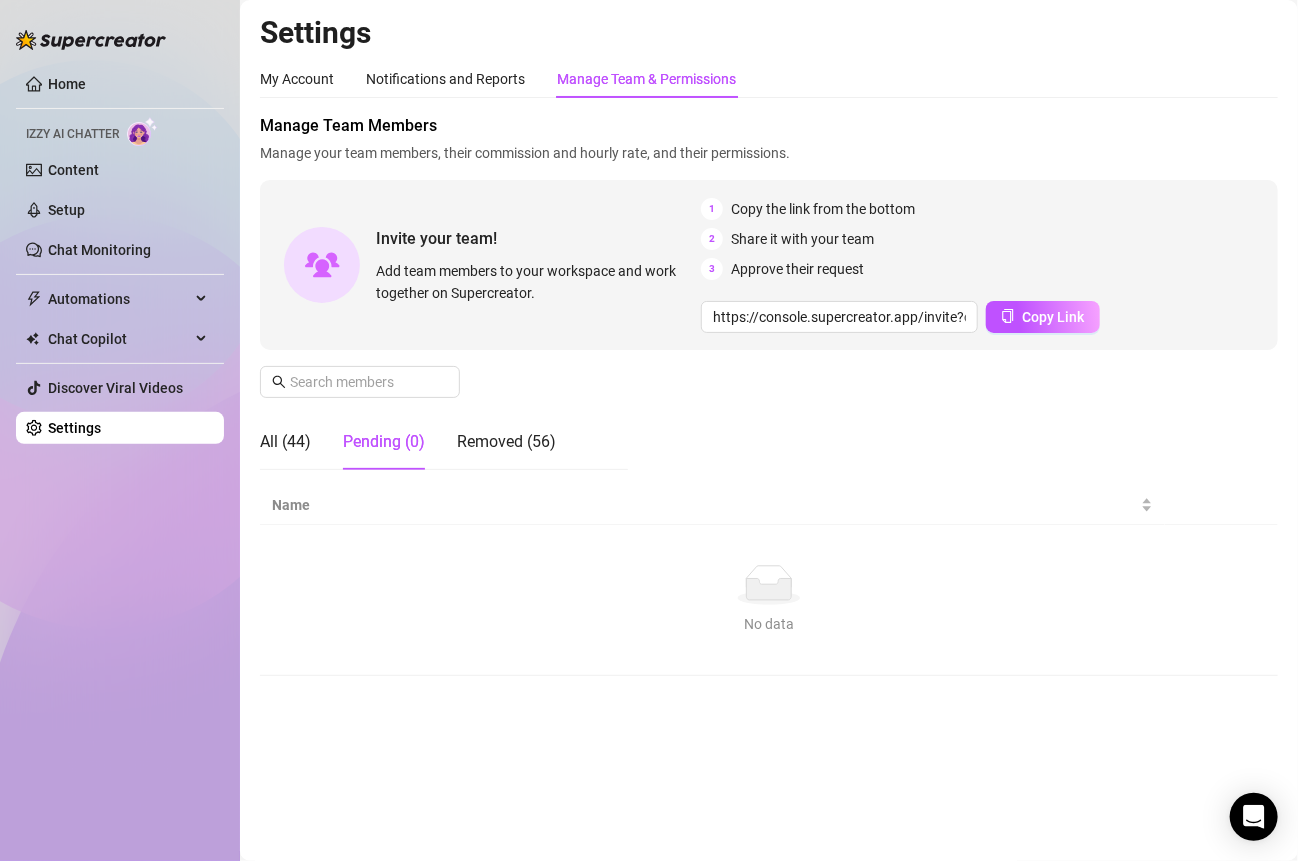 click on "Manage Team Members Manage your team members, their commission and hourly rate, and their permissions. Invite your team! Add team members to your workspace and work together on Supercreator. 1 Copy the link from the bottom 2 Share it with your team 3 Approve their request https://console.supercreator.app/invite?code=23XVoGdgeDa4S1Z1GIHdz2cZwgu2&workspace=CreatorsInc Copy Link All (44) Pending (0) Removed (56)" at bounding box center (769, 300) 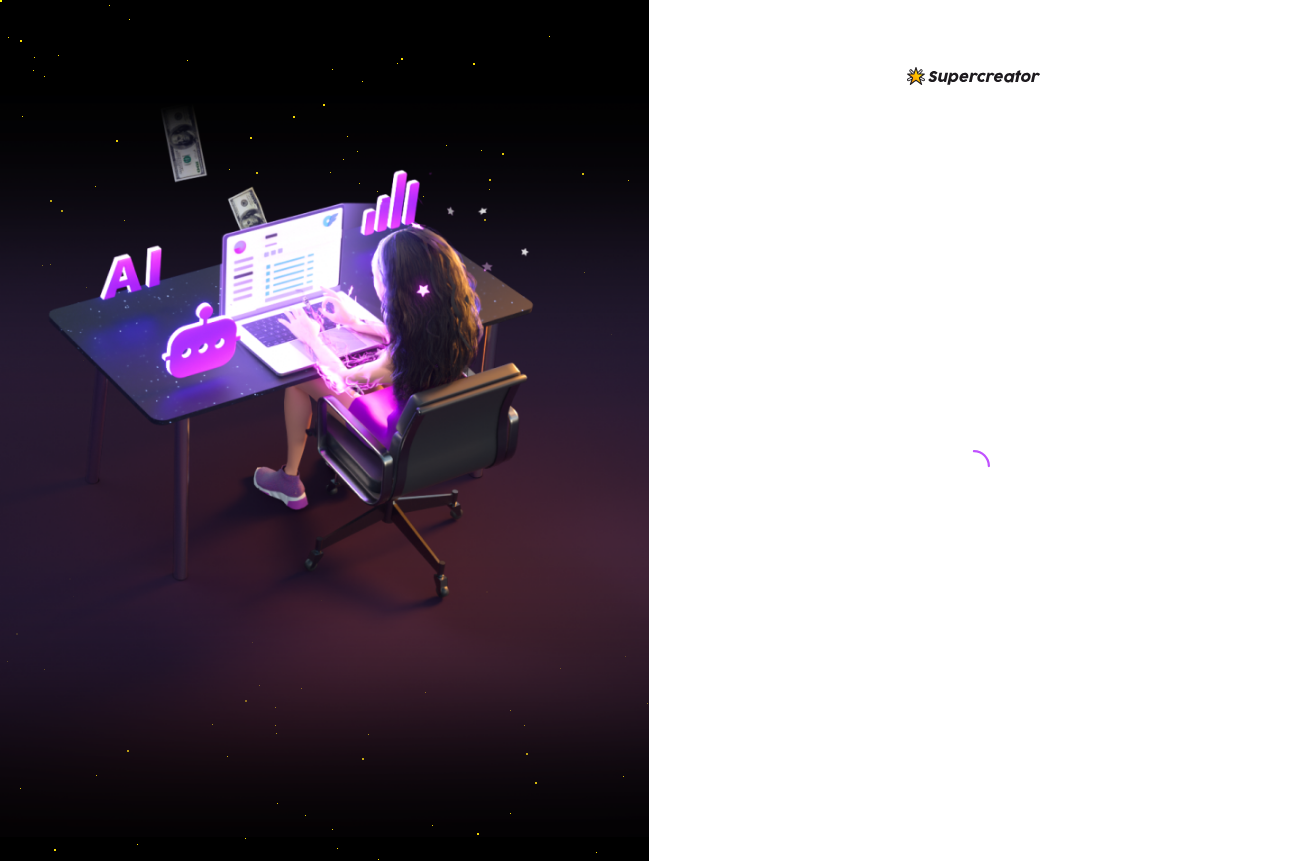 scroll, scrollTop: 0, scrollLeft: 0, axis: both 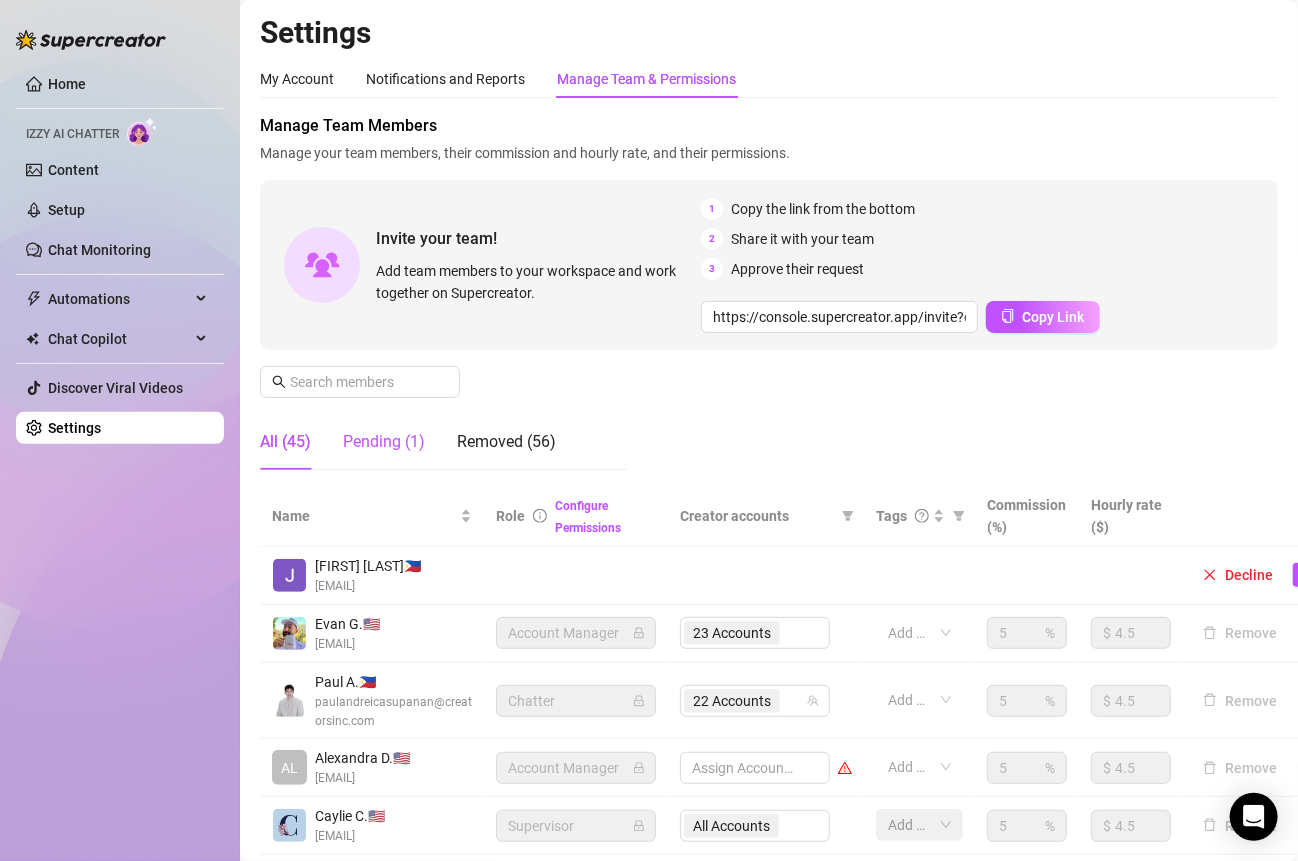 click on "Pending (1)" at bounding box center [384, 442] 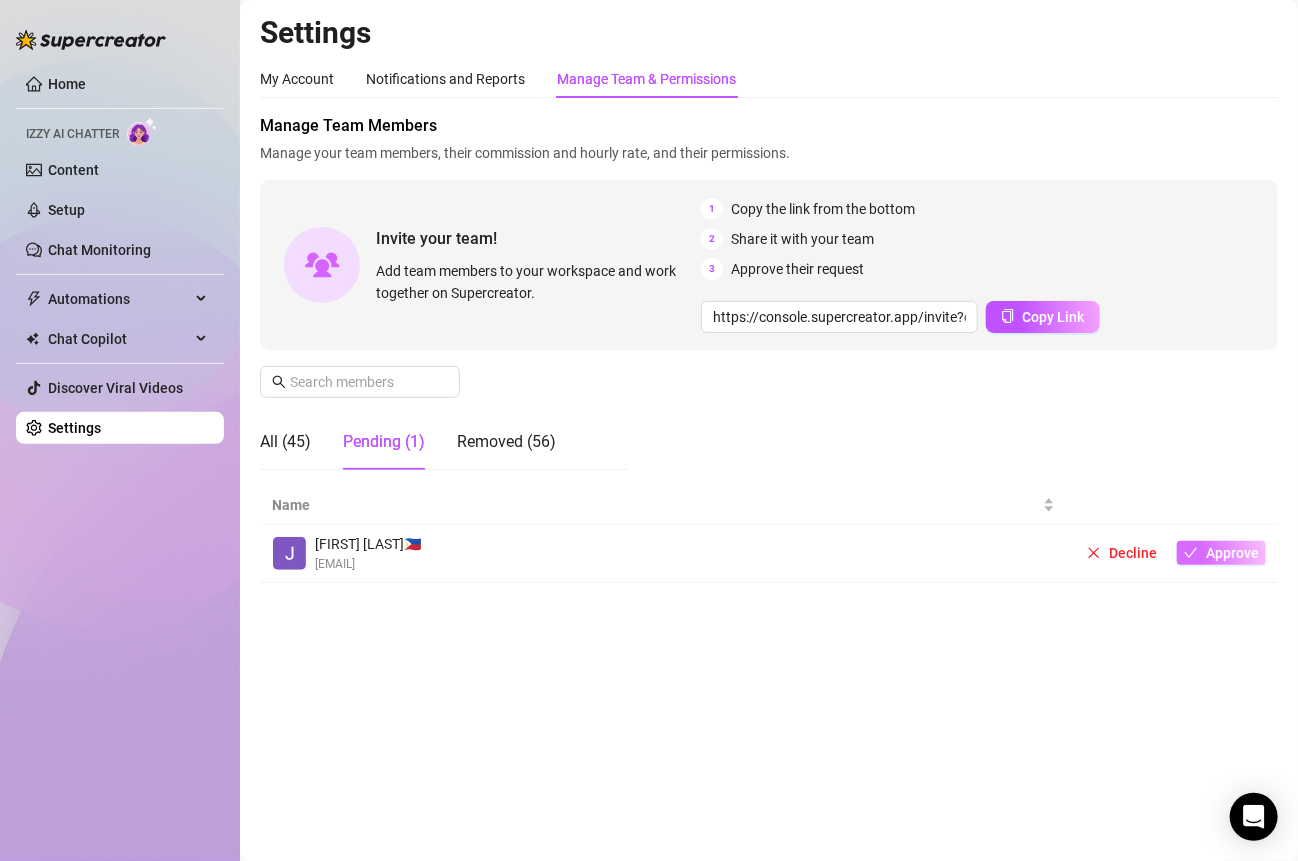 click on "Approve" at bounding box center (1221, 553) 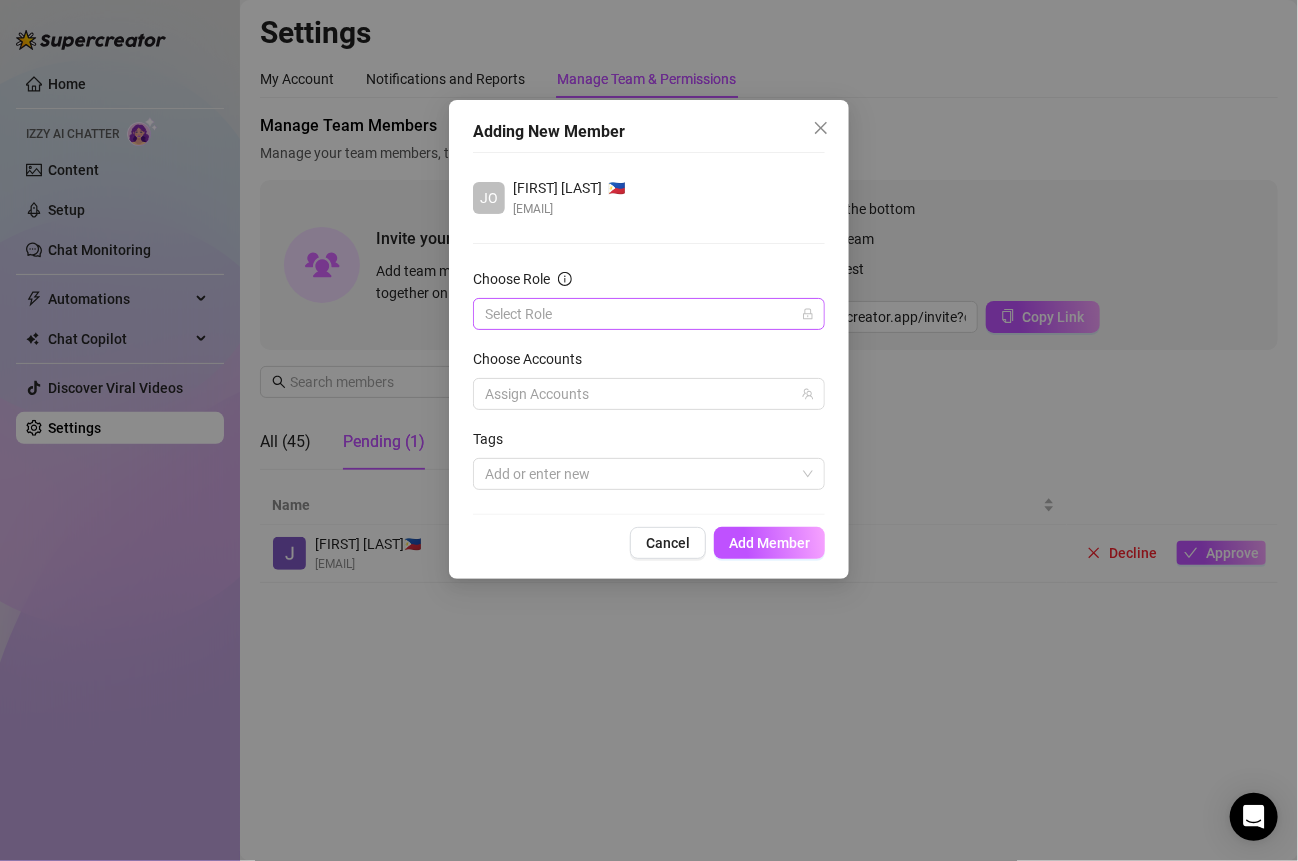 click on "Choose Role" at bounding box center (640, 314) 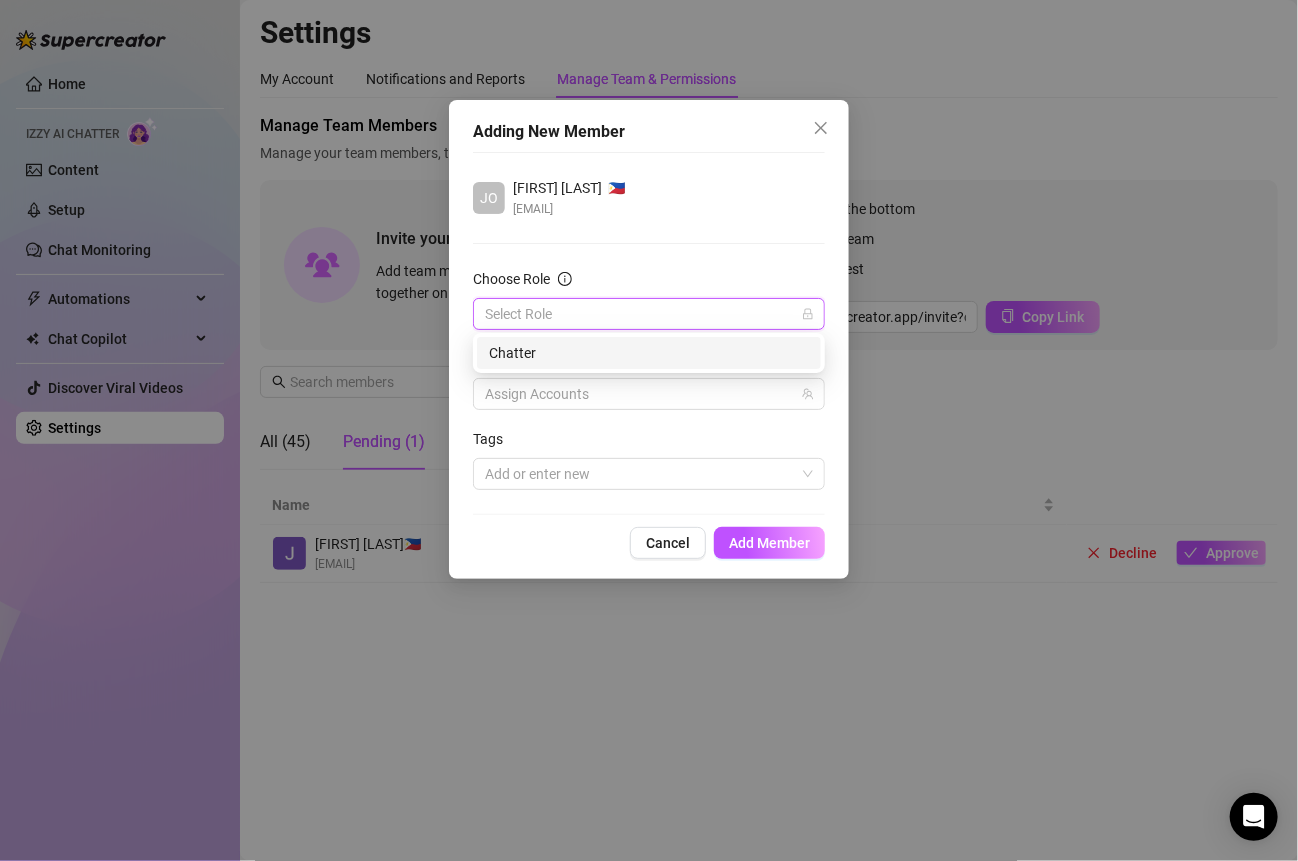 click on "Chatter" at bounding box center [649, 353] 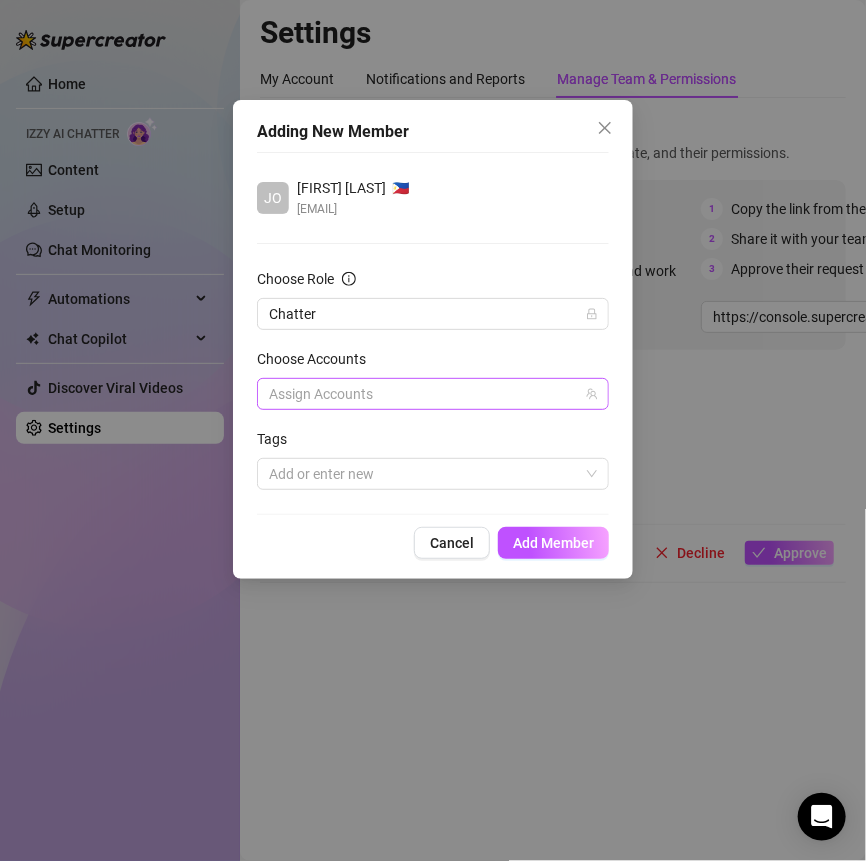 drag, startPoint x: 371, startPoint y: 390, endPoint x: 391, endPoint y: 401, distance: 22.825424 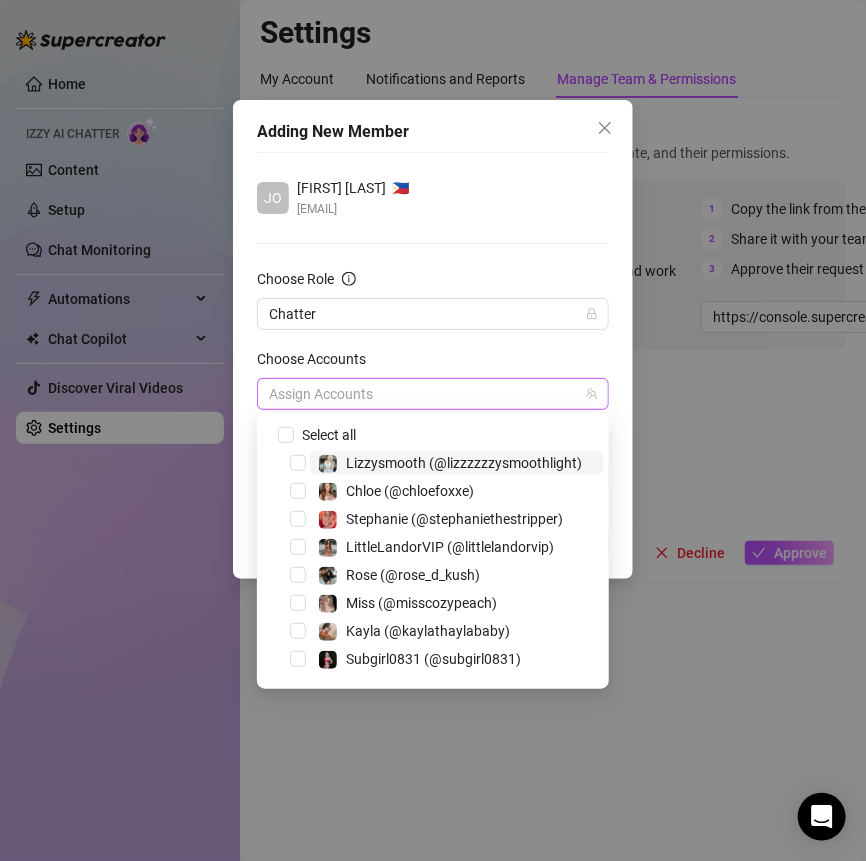 click at bounding box center [422, 394] 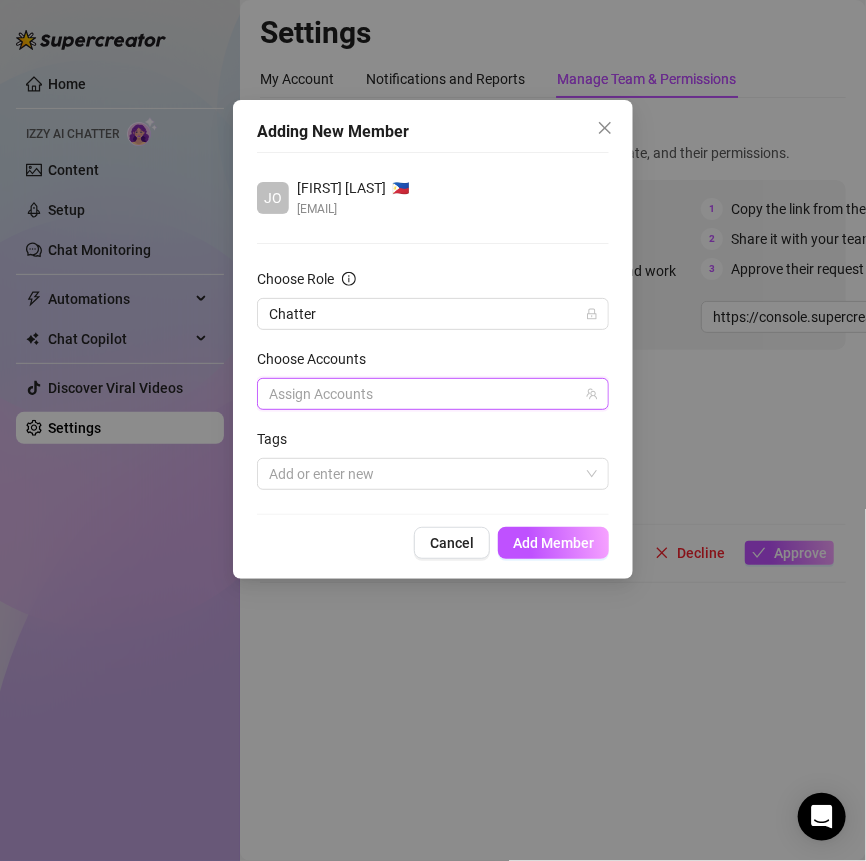 click at bounding box center [422, 394] 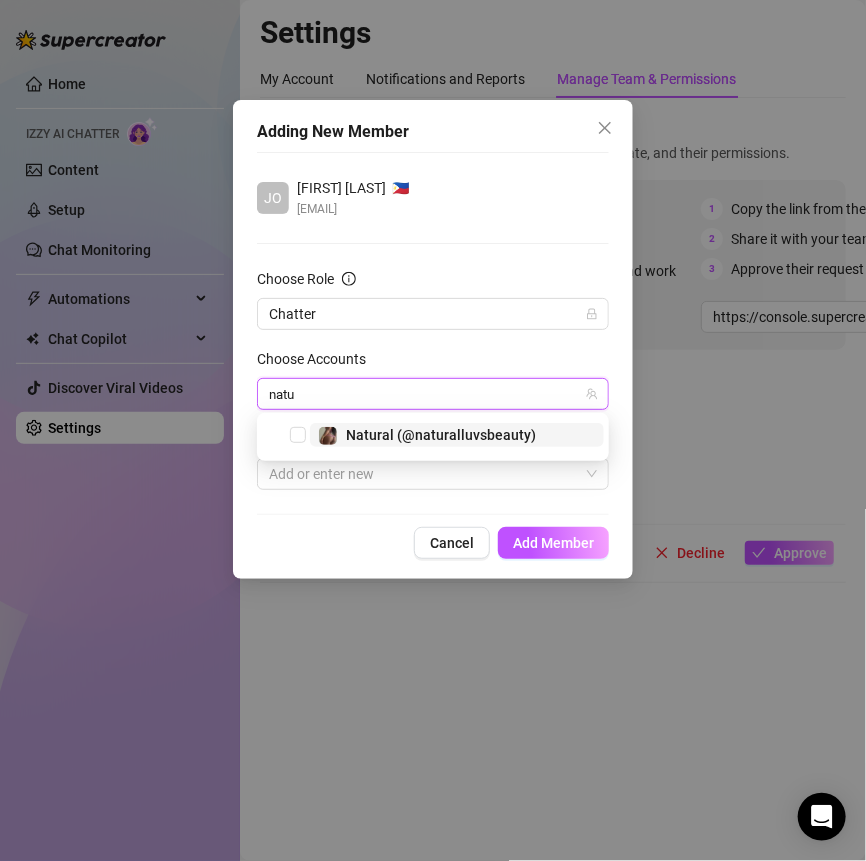 type on "natur" 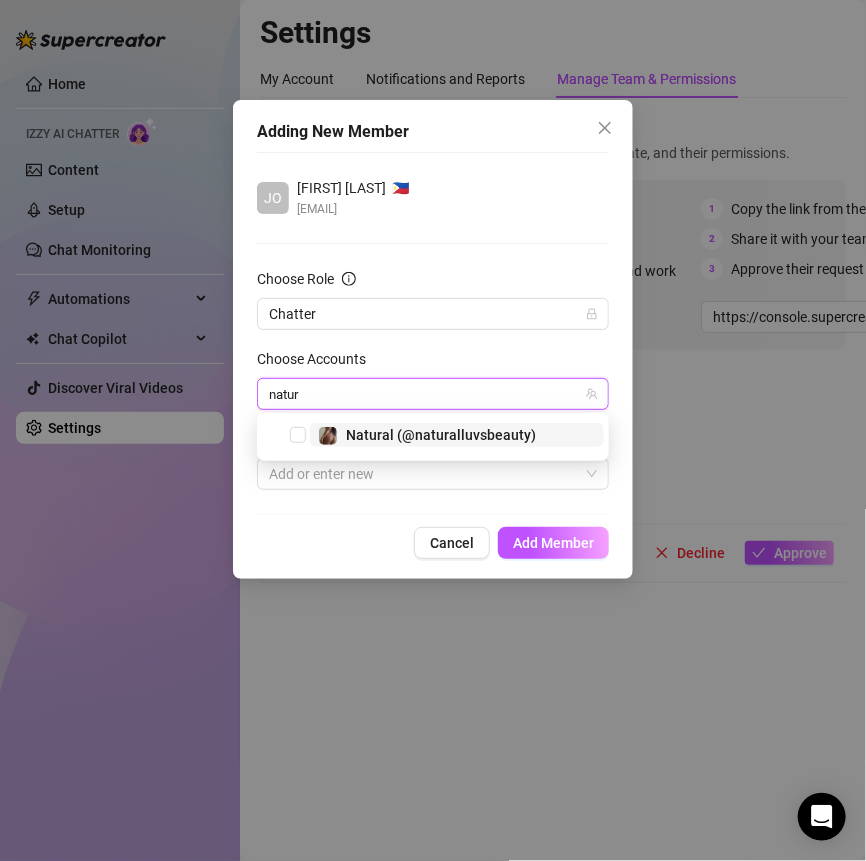 click on "Natural (@naturalluvsbeauty)" at bounding box center (441, 435) 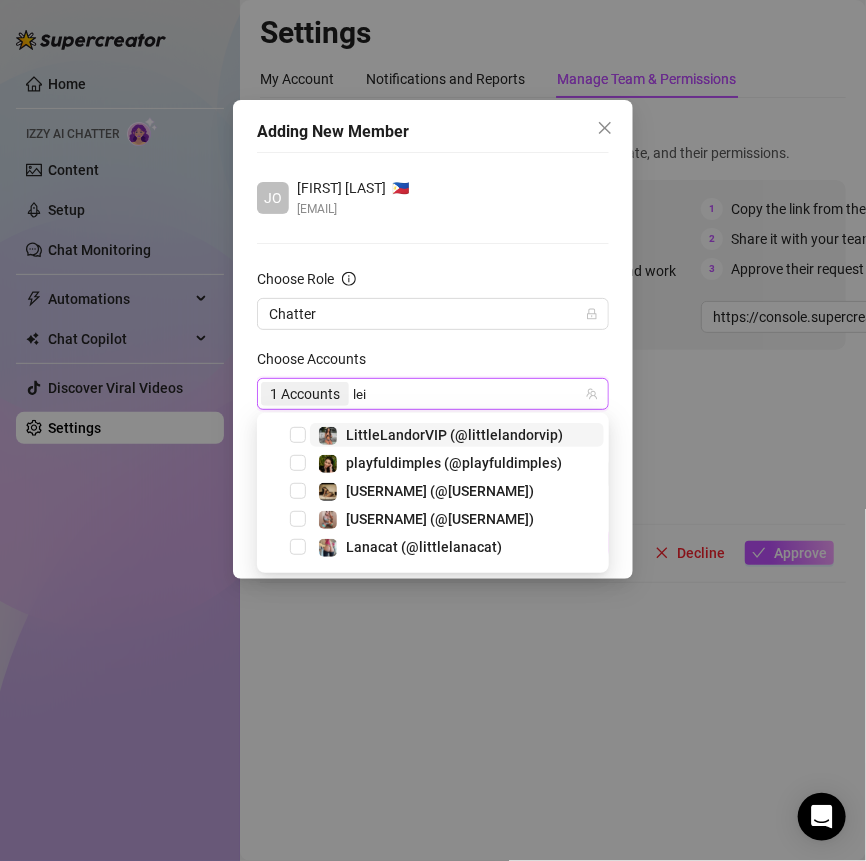 type on "leila" 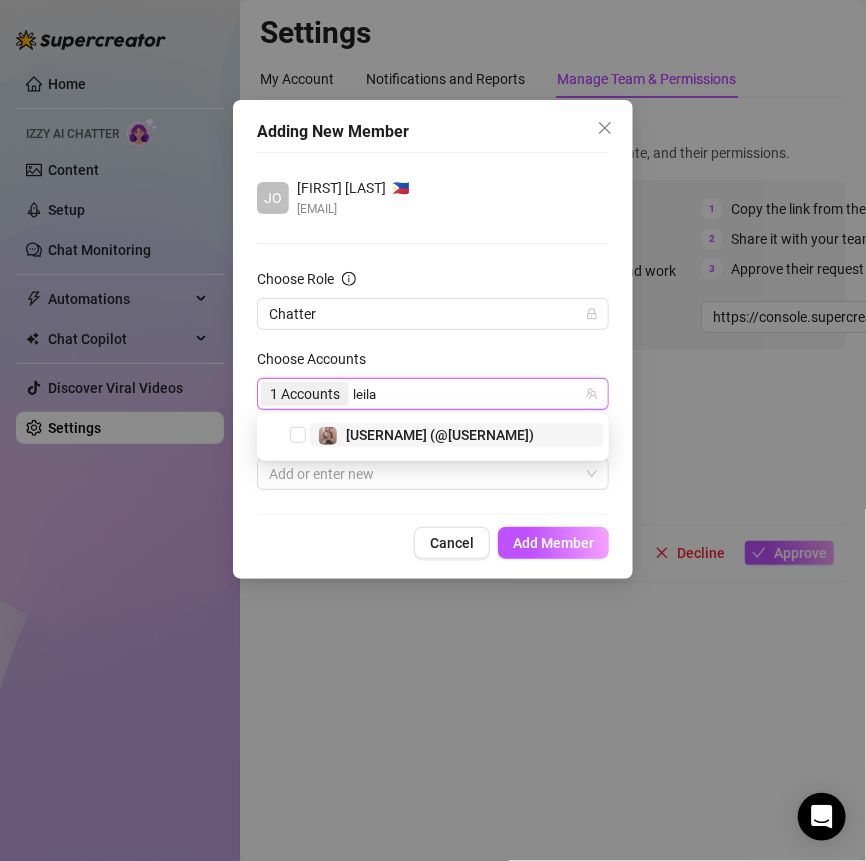 click on "[USERNAME] (@[USERNAME])" at bounding box center [457, 435] 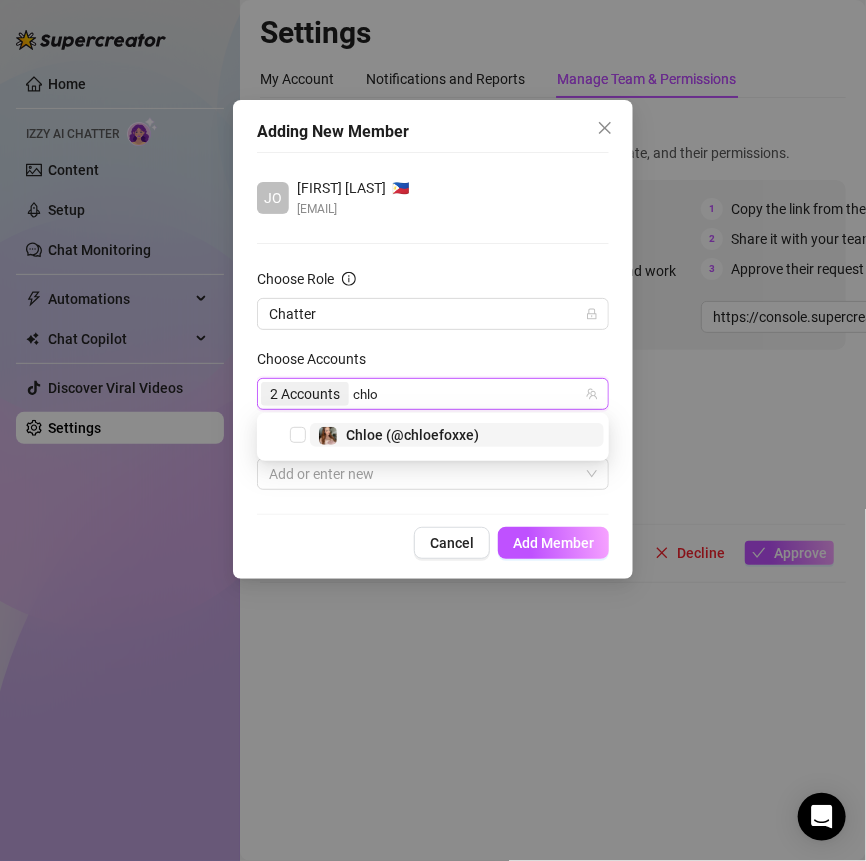 type on "[NAME]" 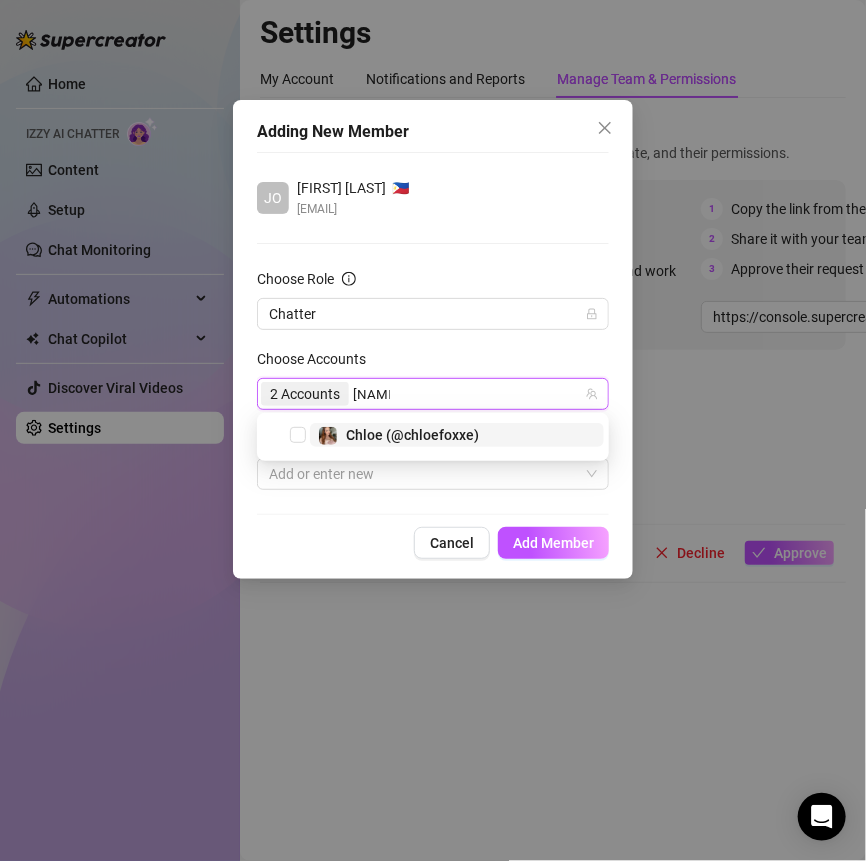 click on "Chloe (@chloefoxxe)" at bounding box center [457, 435] 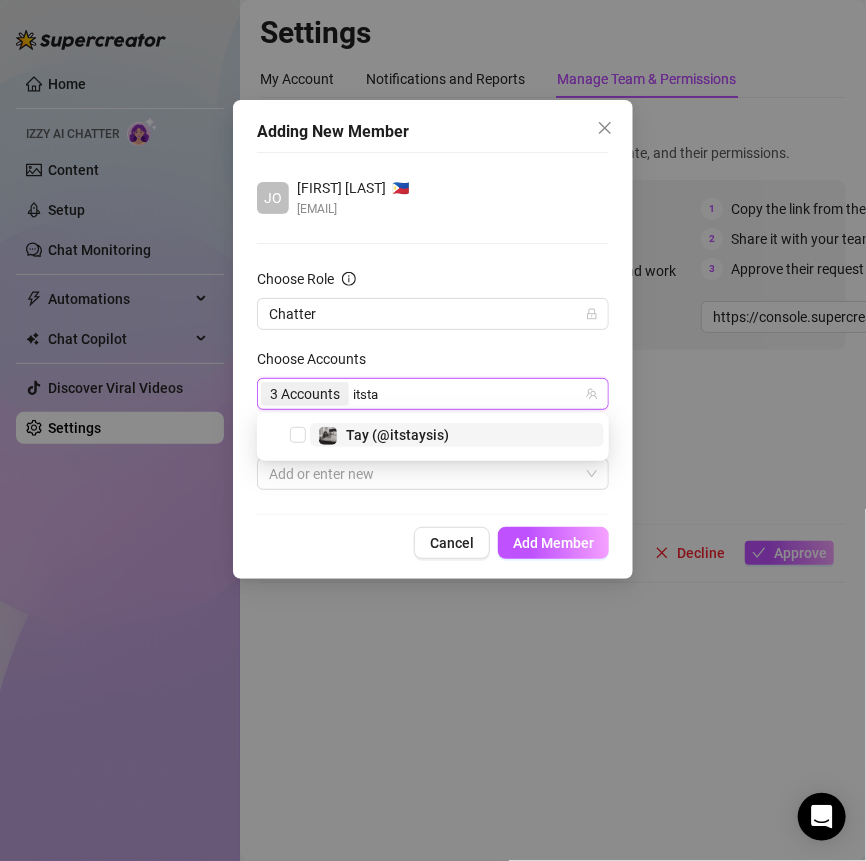 type on "itstay" 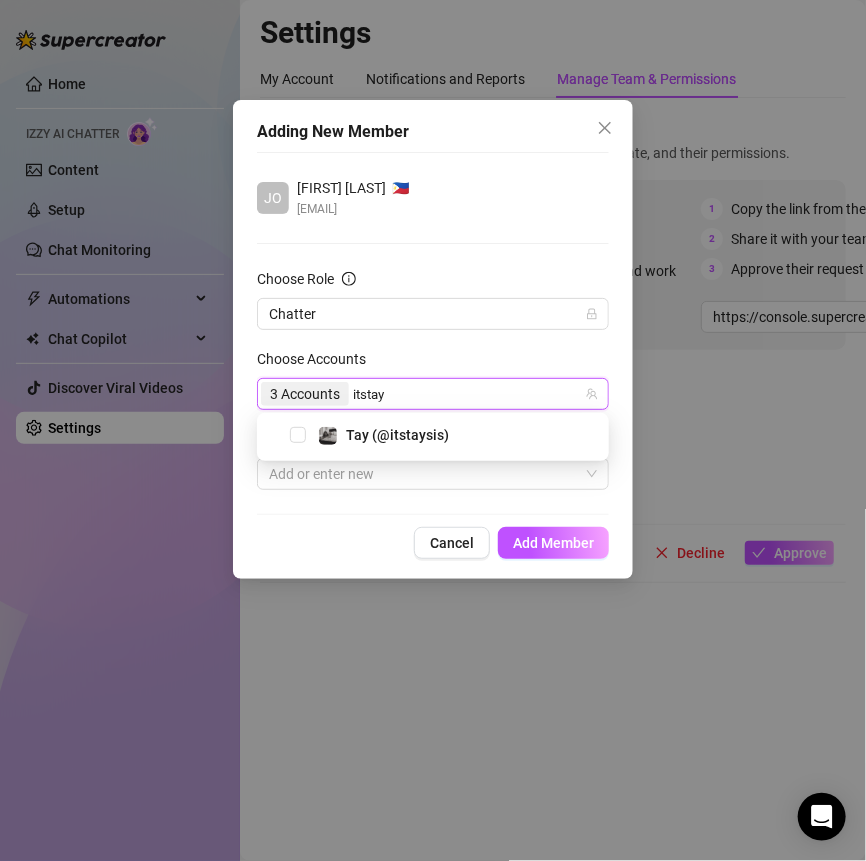 click on "Tay️ (@itstaysis)" at bounding box center (433, 435) 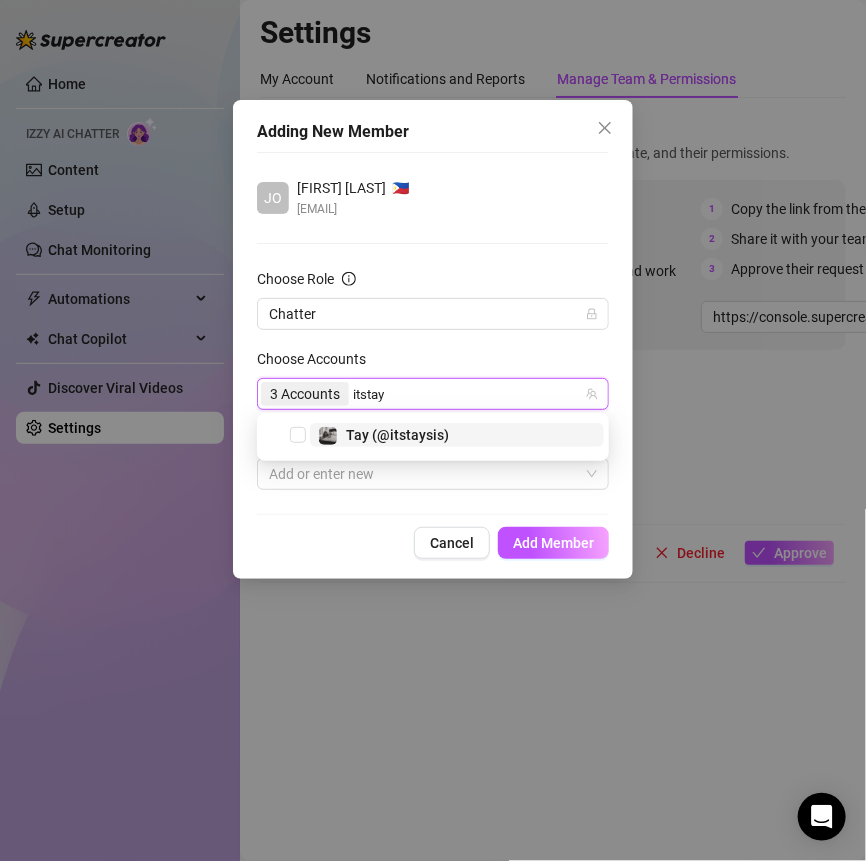 click on "Tay️ (@itstaysis)" at bounding box center [457, 435] 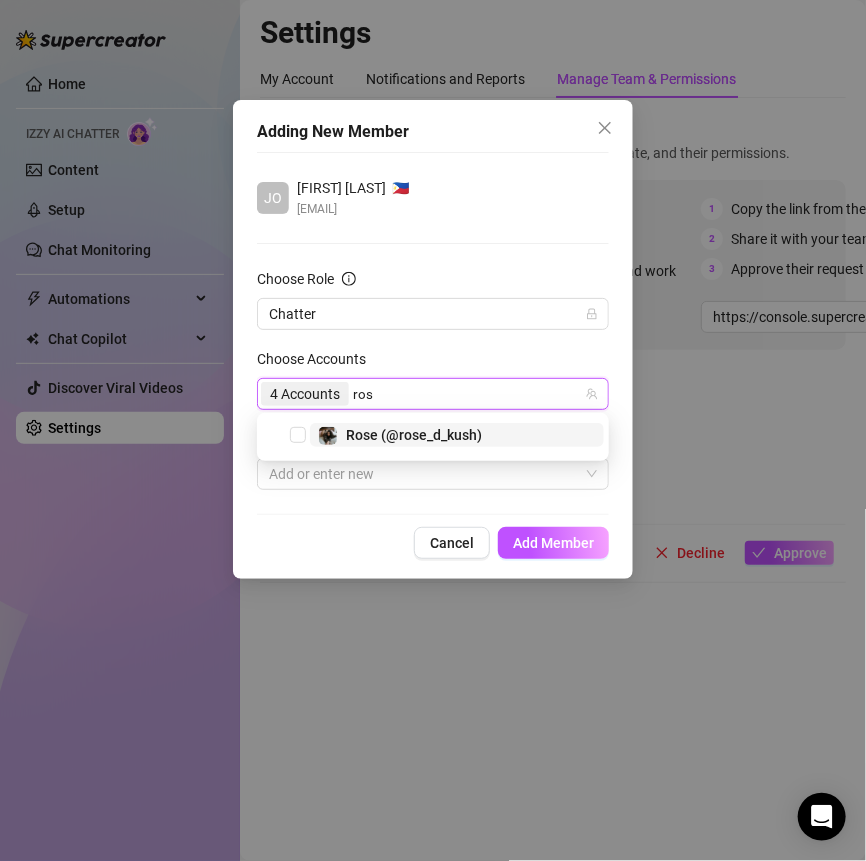 type on "rose" 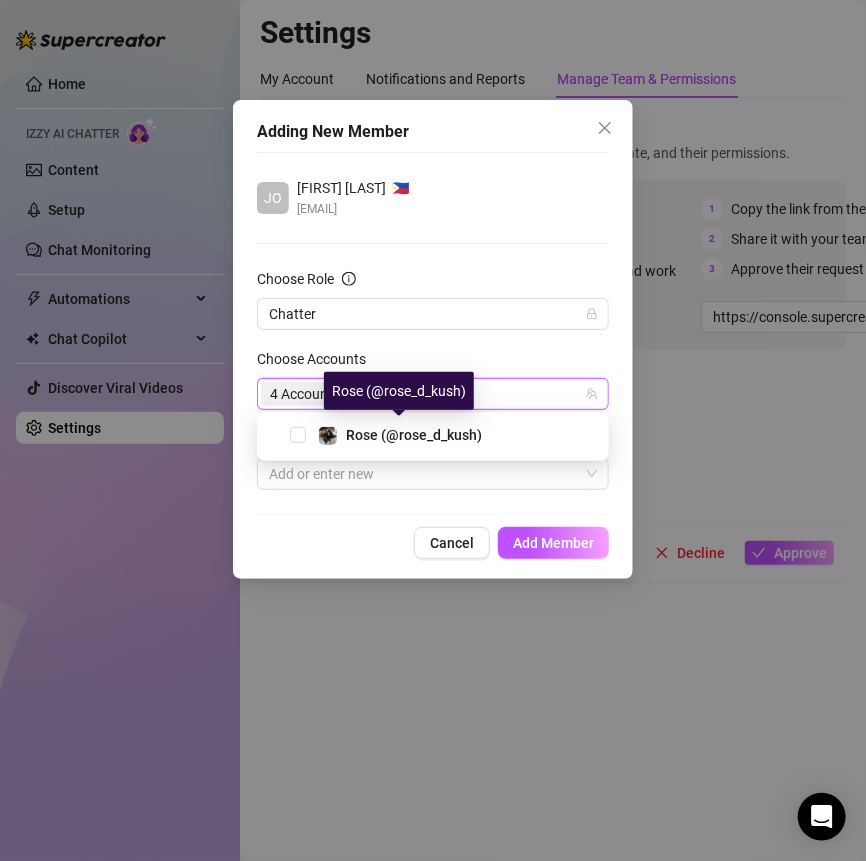 drag, startPoint x: 436, startPoint y: 427, endPoint x: 460, endPoint y: 394, distance: 40.804413 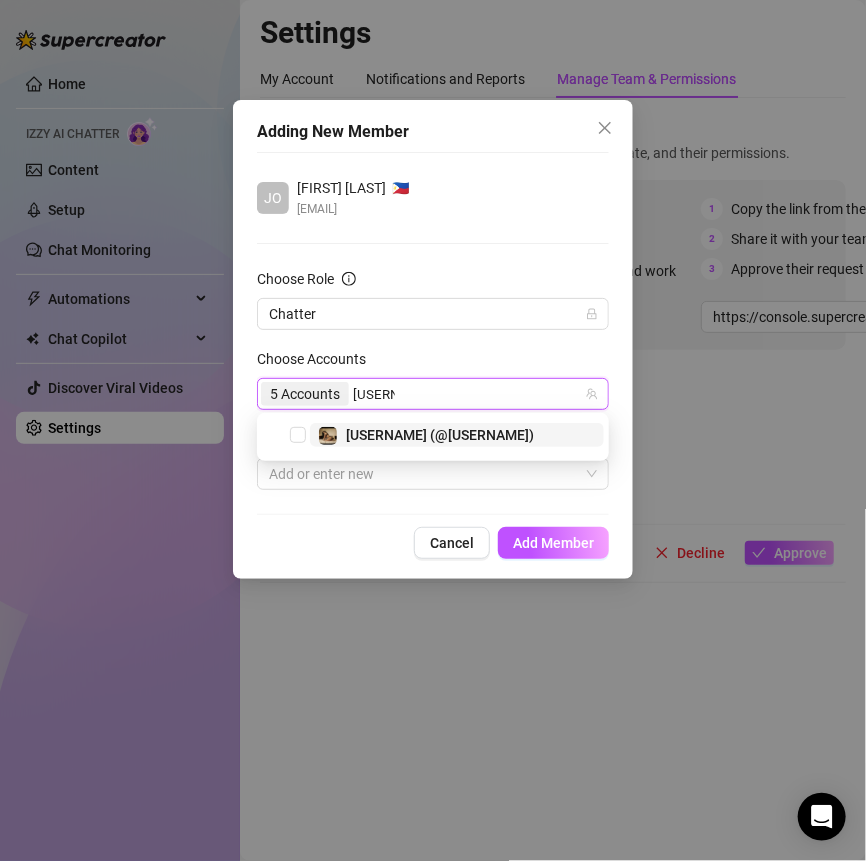 type on "[USERNAME]" 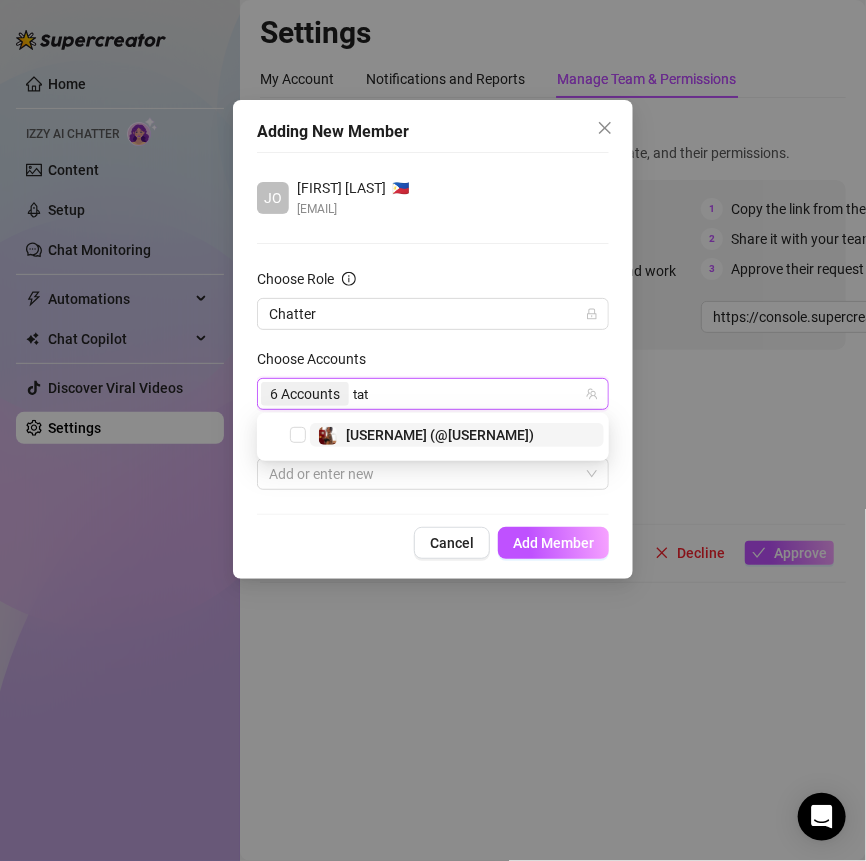 type on "tatt" 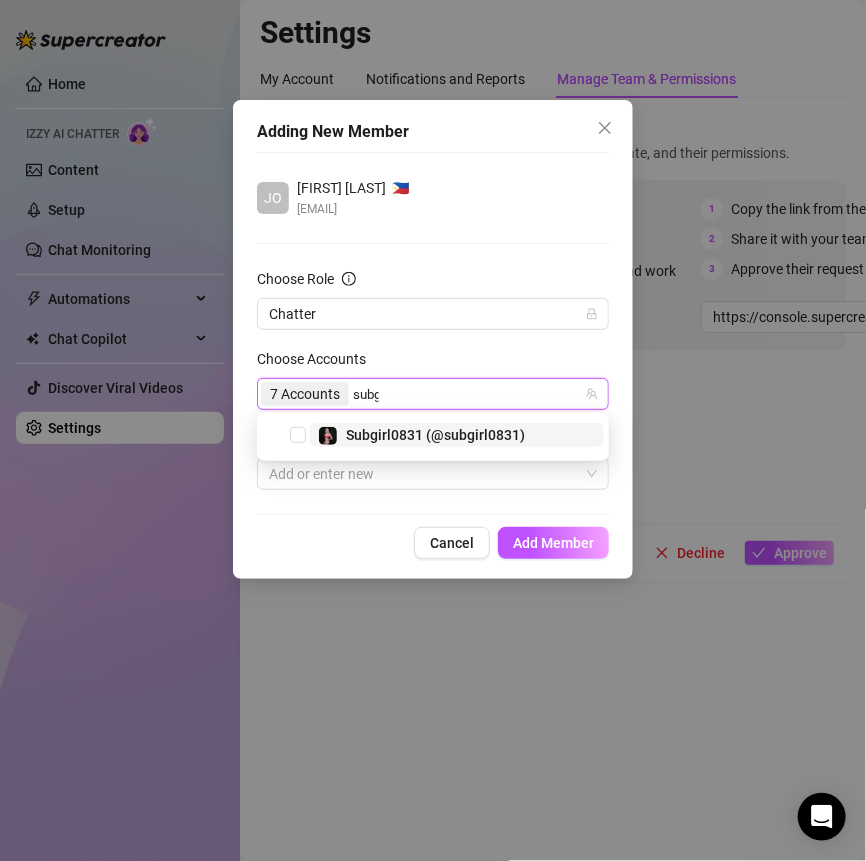 type on "subgi" 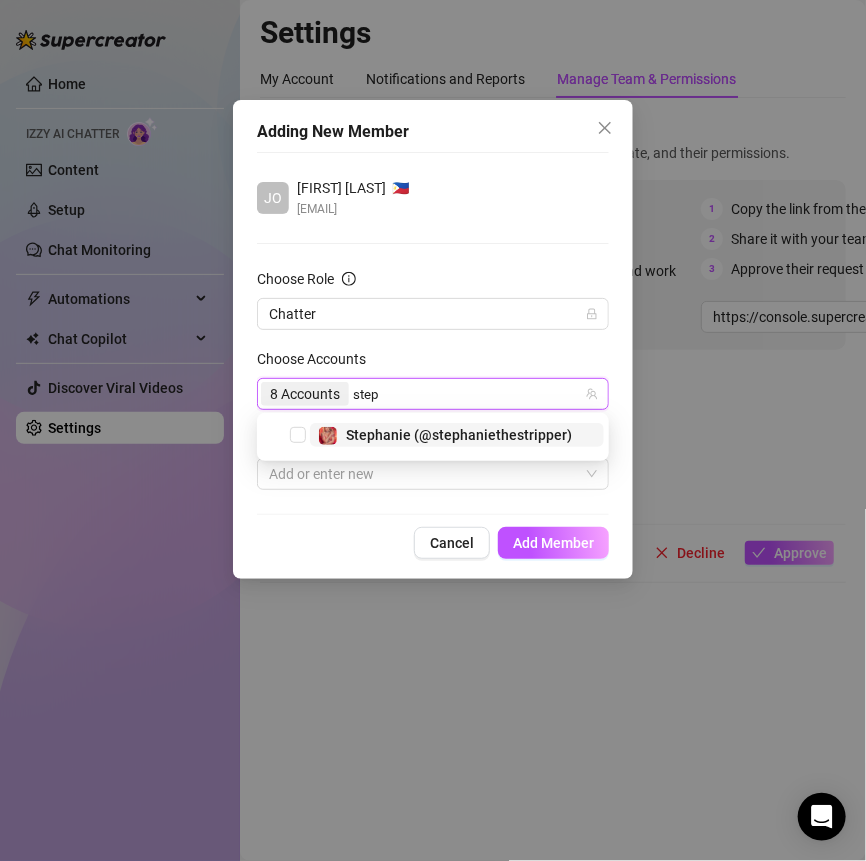 type on "steph" 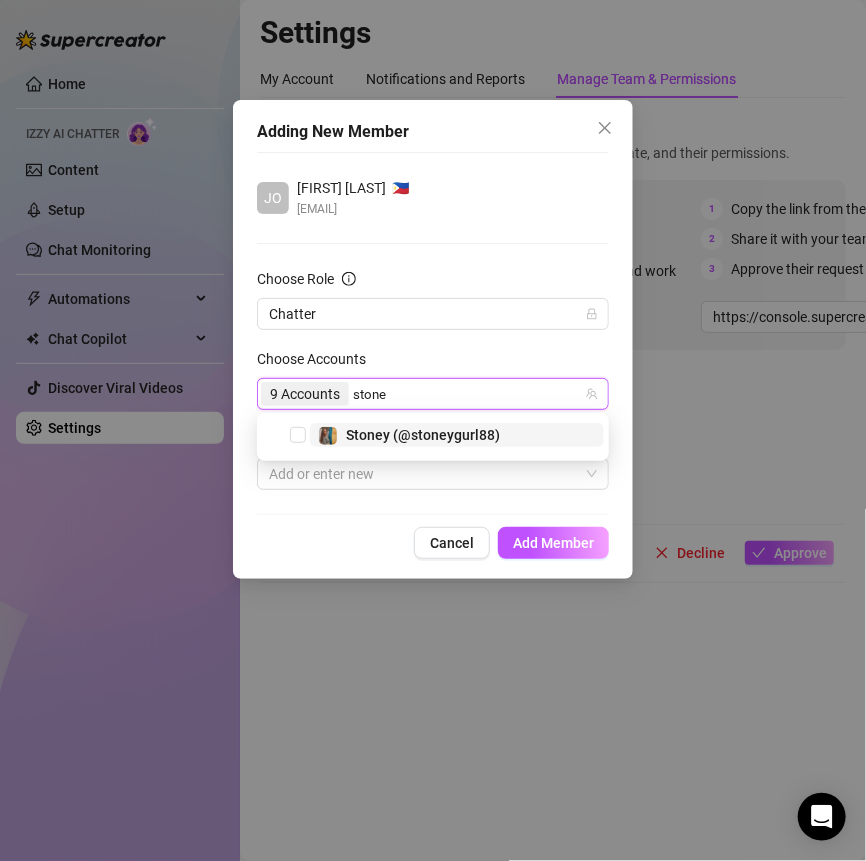 type on "stoney" 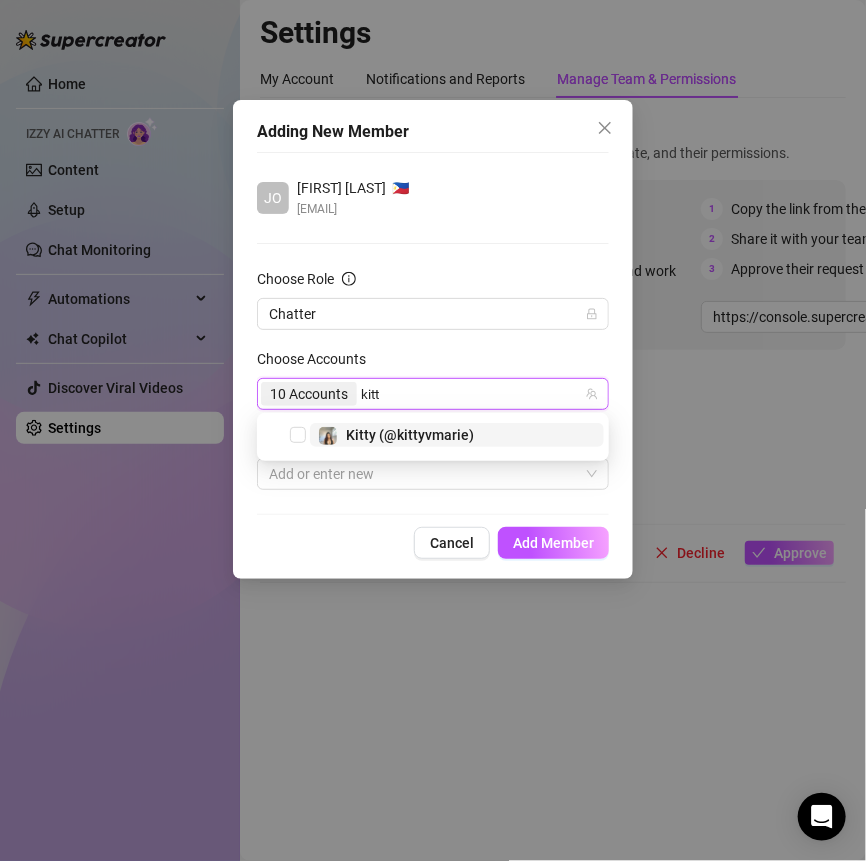 type on "kitty" 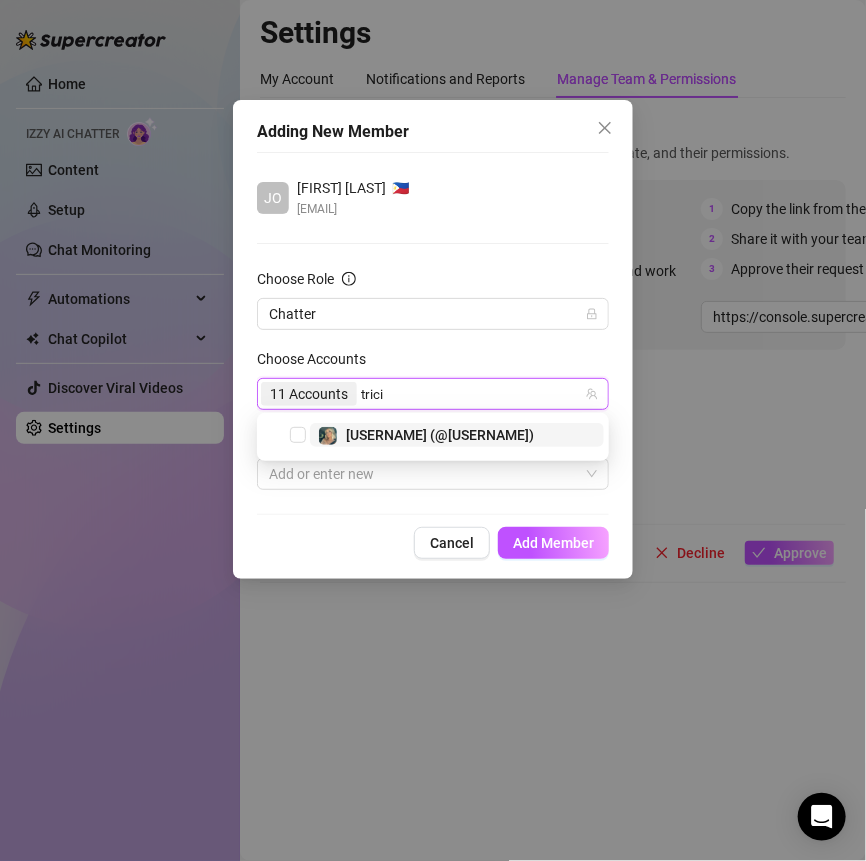 type on "[NAME]" 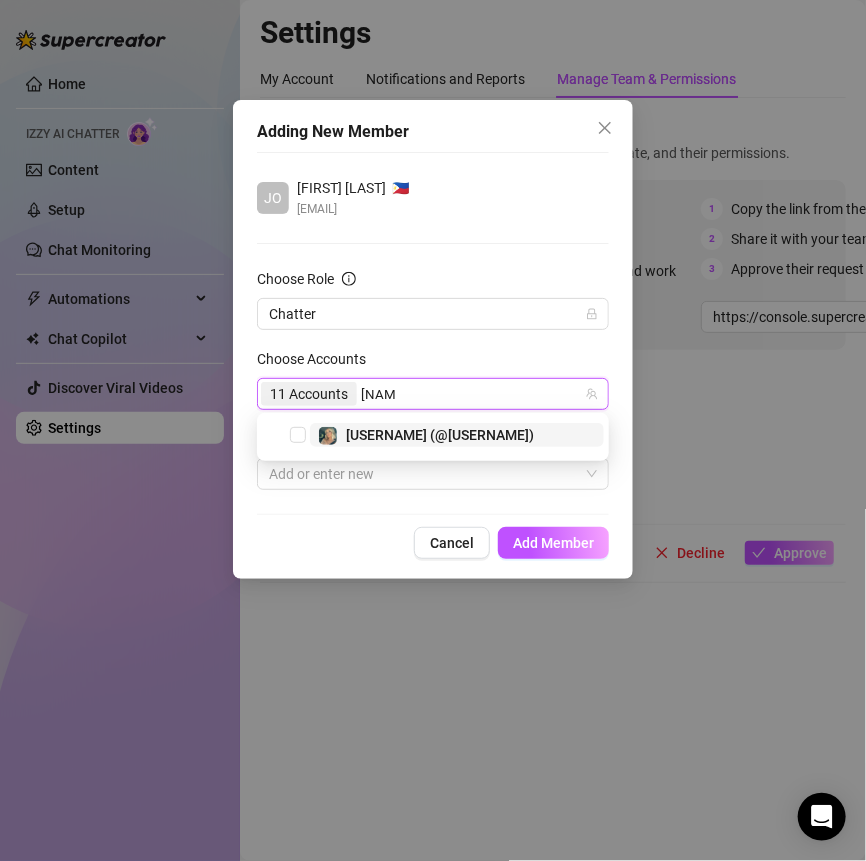 type 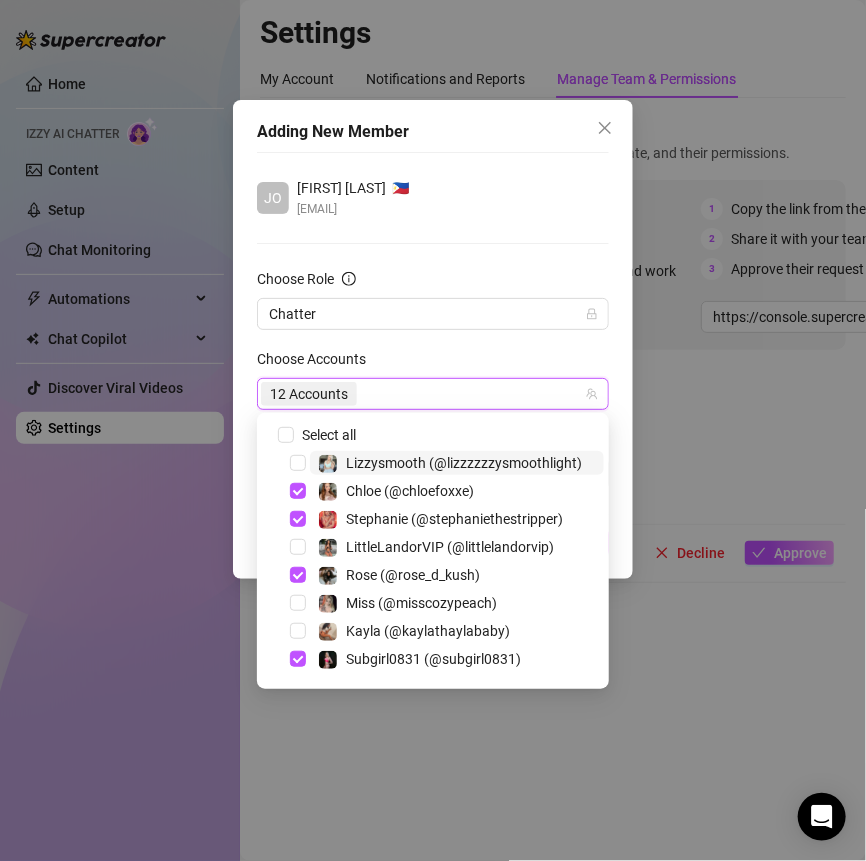 click on "Choose Accounts" at bounding box center (433, 363) 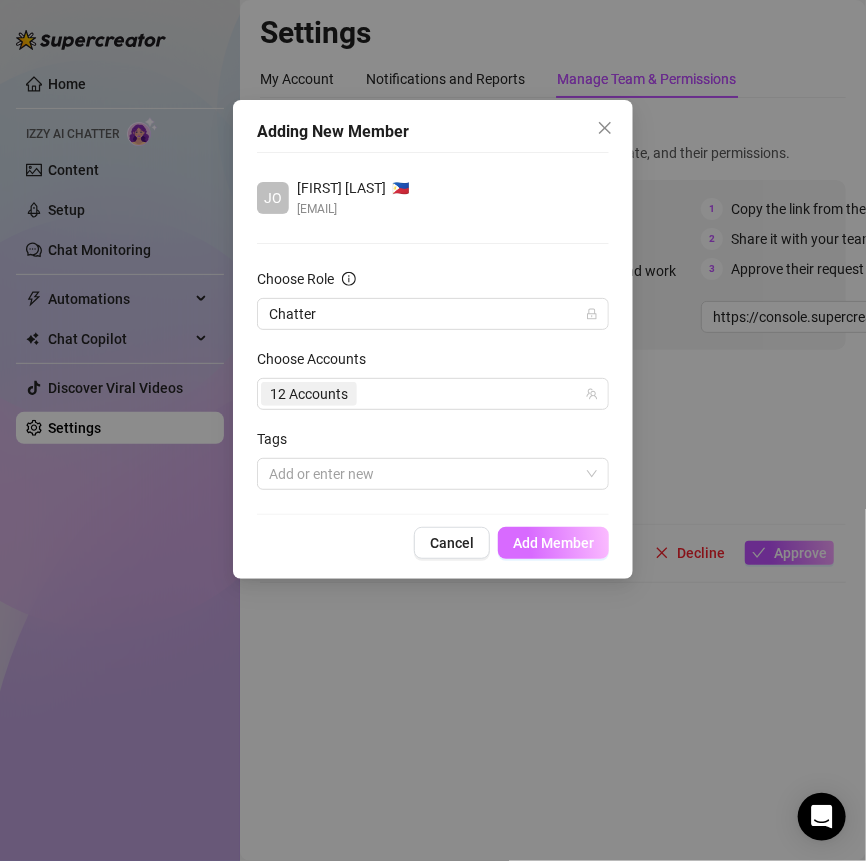click on "Add Member" at bounding box center [553, 543] 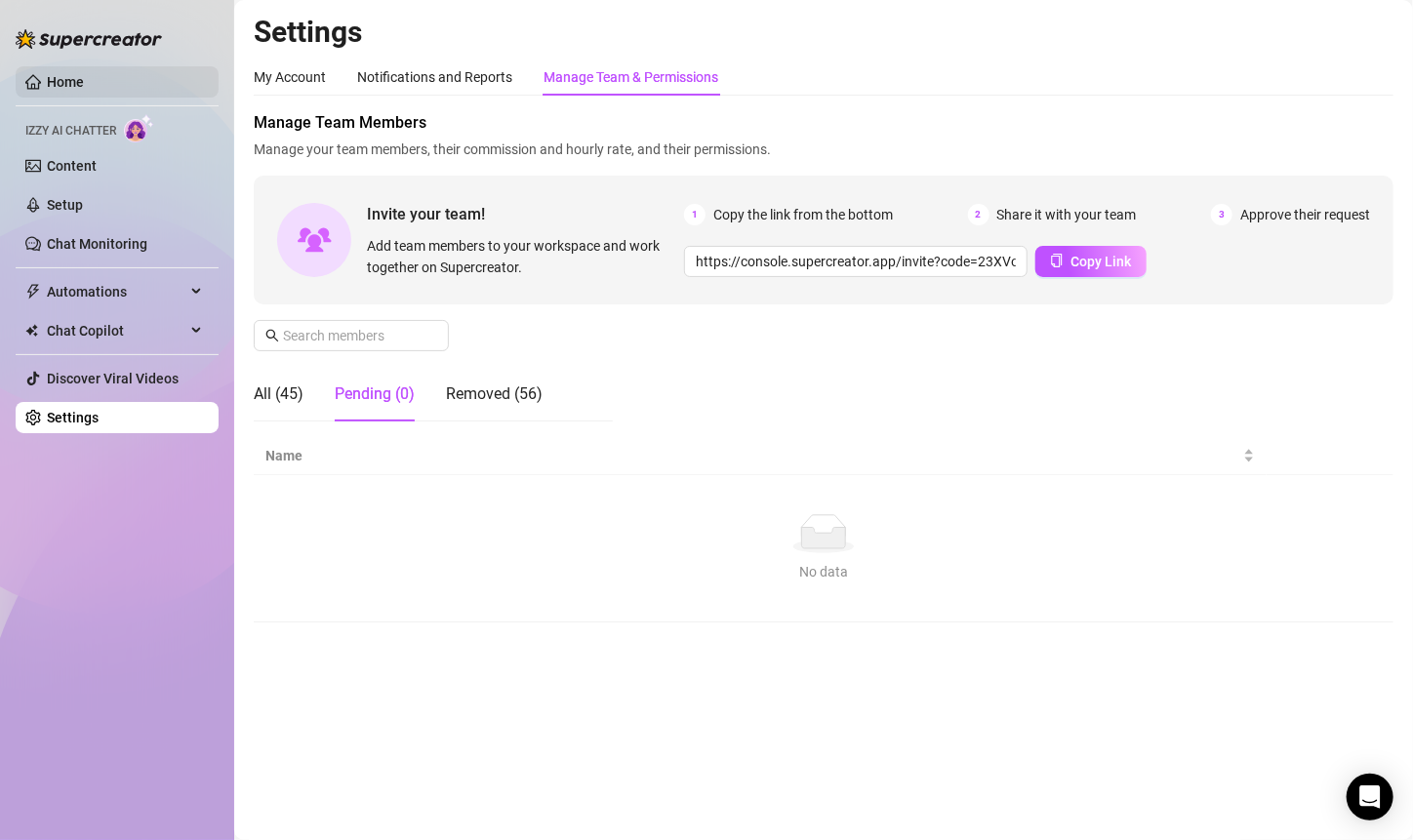 click on "Home" at bounding box center (65, 82) 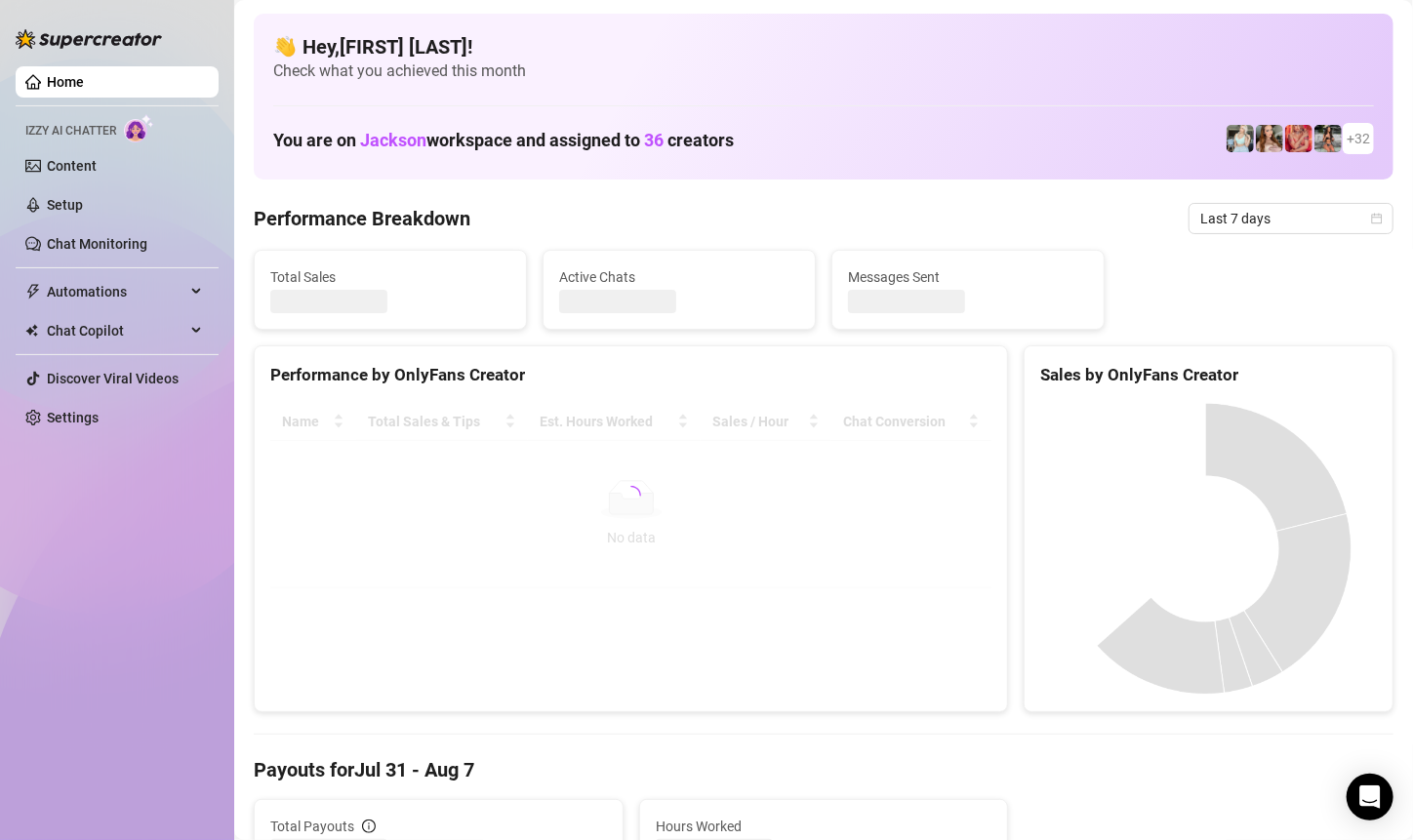 click on "36" at bounding box center (654, 140) 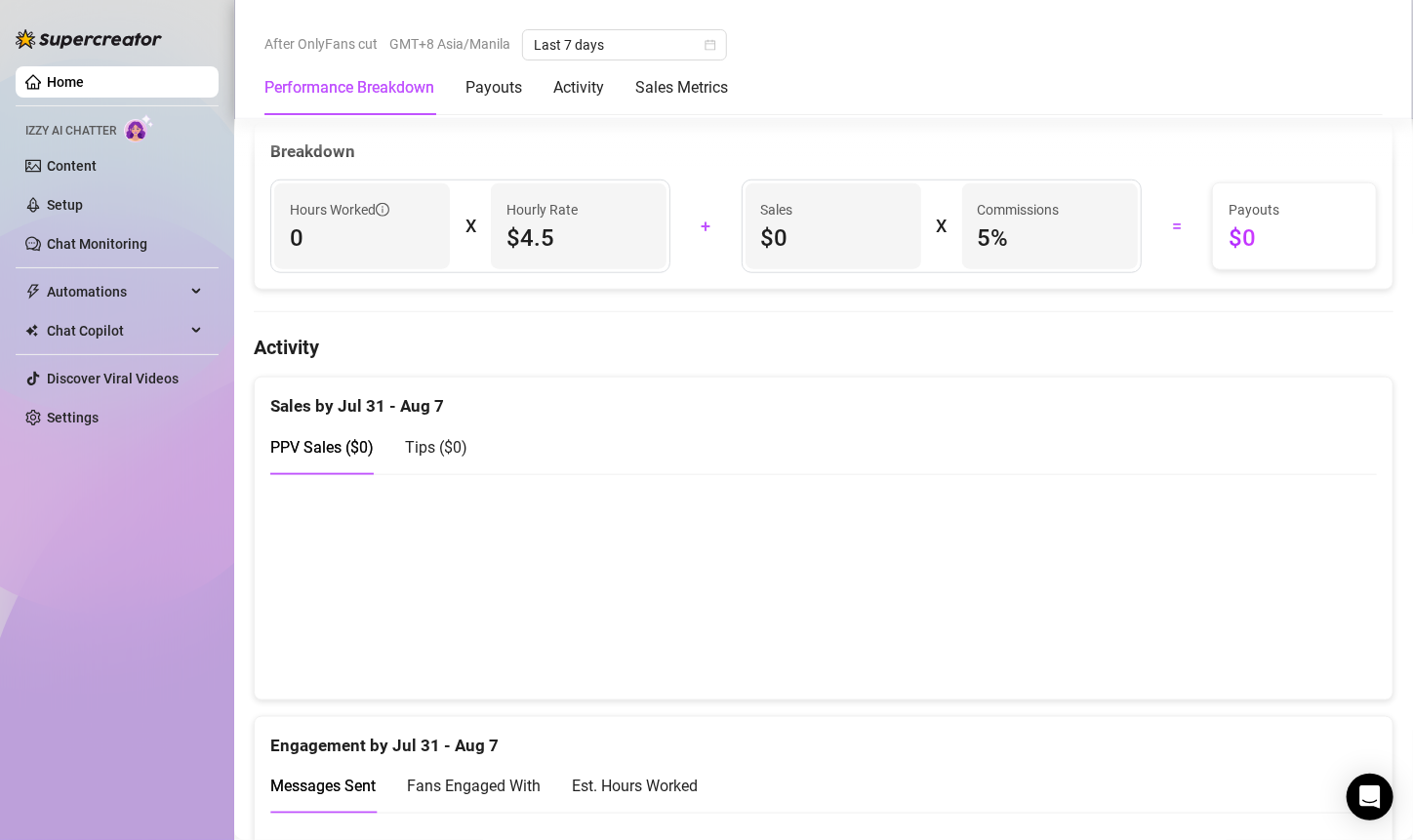 scroll, scrollTop: 723, scrollLeft: 0, axis: vertical 